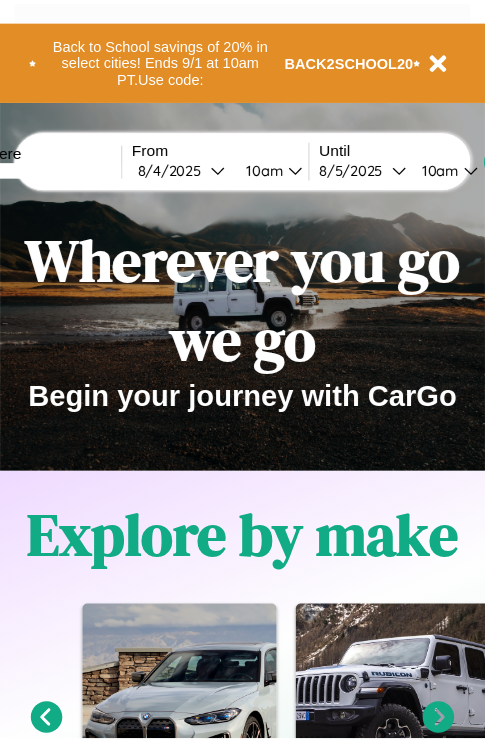 scroll, scrollTop: 0, scrollLeft: 0, axis: both 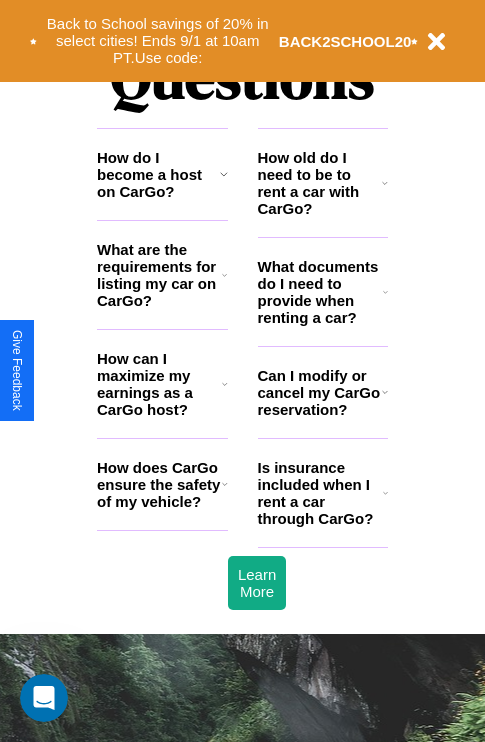 click on "Is insurance included when I rent a car through CarGo?" at bounding box center [320, 493] 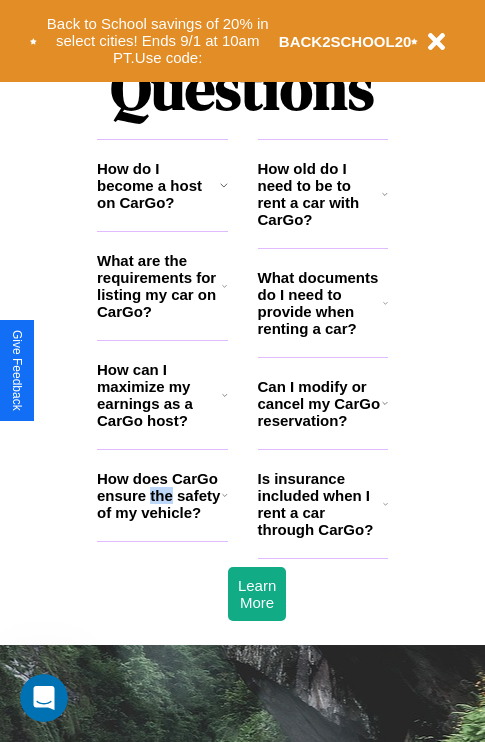 scroll, scrollTop: 0, scrollLeft: 0, axis: both 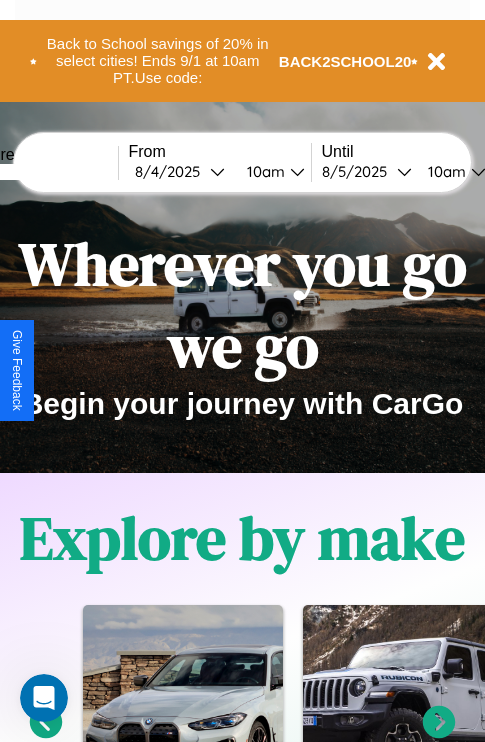 click at bounding box center (43, 172) 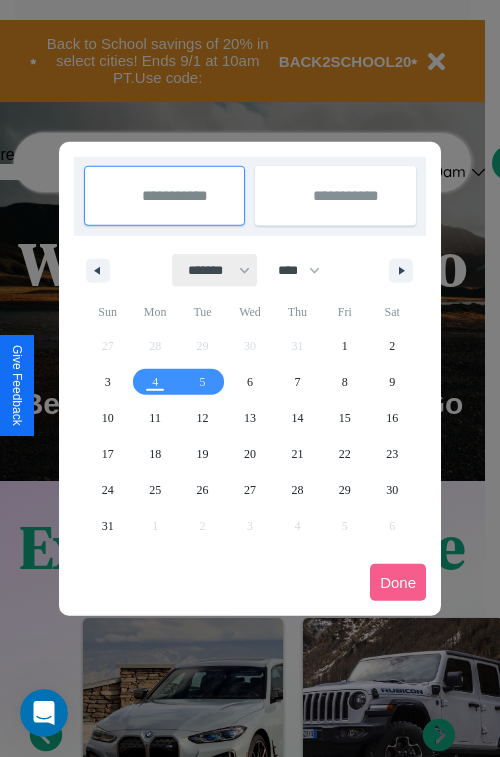 click on "******* ******** ***** ***** *** **** **** ****** ********* ******* ******** ********" at bounding box center [215, 270] 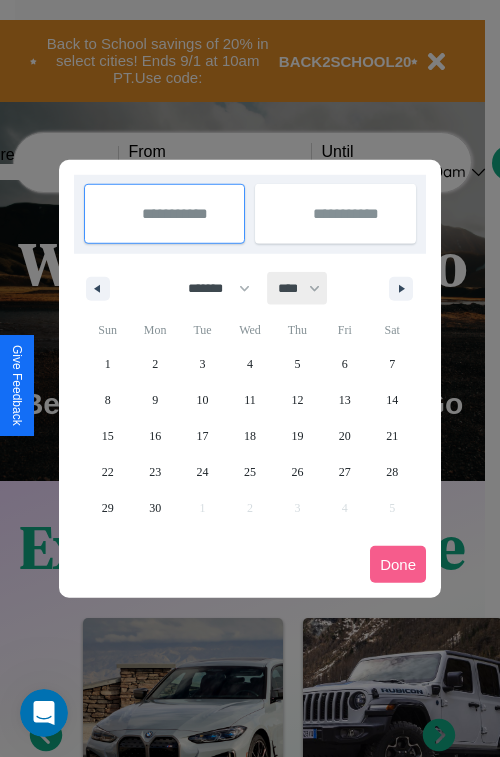 click on "**** **** **** **** **** **** **** **** **** **** **** **** **** **** **** **** **** **** **** **** **** **** **** **** **** **** **** **** **** **** **** **** **** **** **** **** **** **** **** **** **** **** **** **** **** **** **** **** **** **** **** **** **** **** **** **** **** **** **** **** **** **** **** **** **** **** **** **** **** **** **** **** **** **** **** **** **** **** **** **** **** **** **** **** **** **** **** **** **** **** **** **** **** **** **** **** **** **** **** **** **** **** **** **** **** **** **** **** **** **** **** **** **** **** **** **** **** **** **** **** ****" at bounding box center (298, 288) 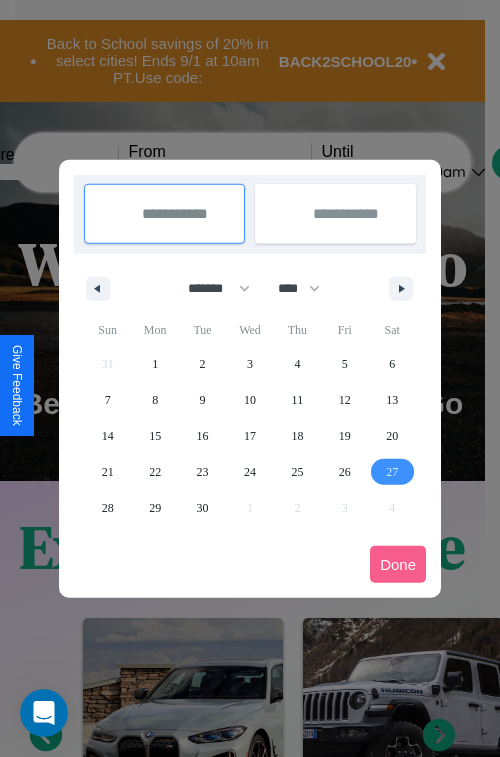 click on "27" at bounding box center (392, 472) 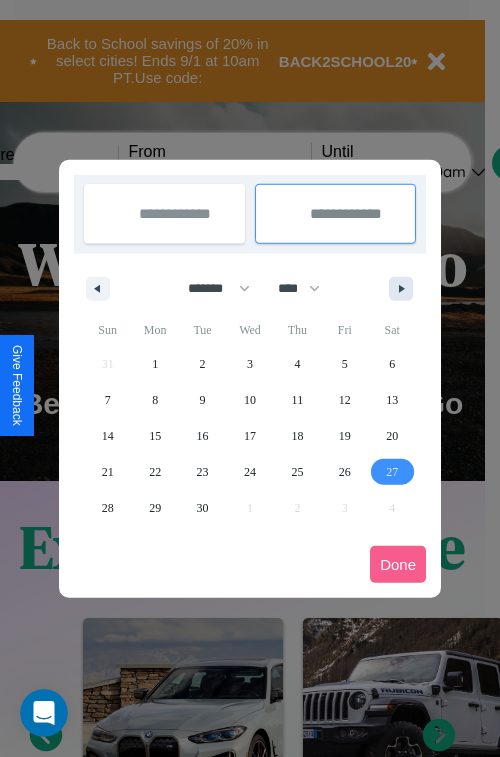 click at bounding box center (405, 289) 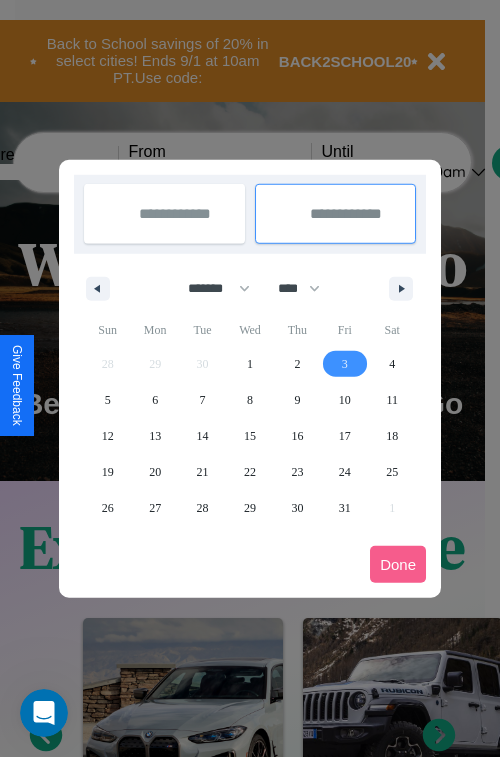 click on "3" at bounding box center [345, 364] 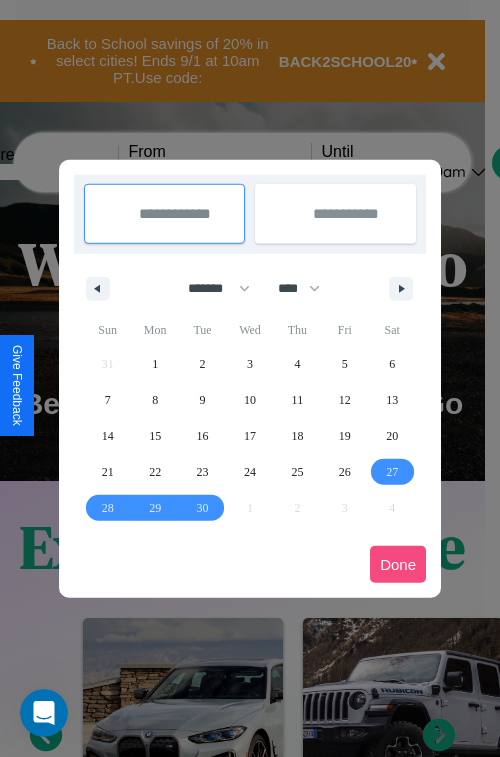 click on "Done" at bounding box center (398, 564) 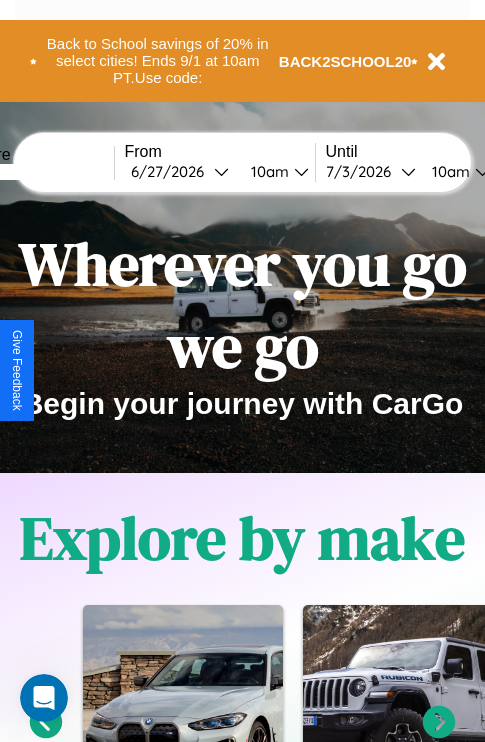 scroll, scrollTop: 0, scrollLeft: 72, axis: horizontal 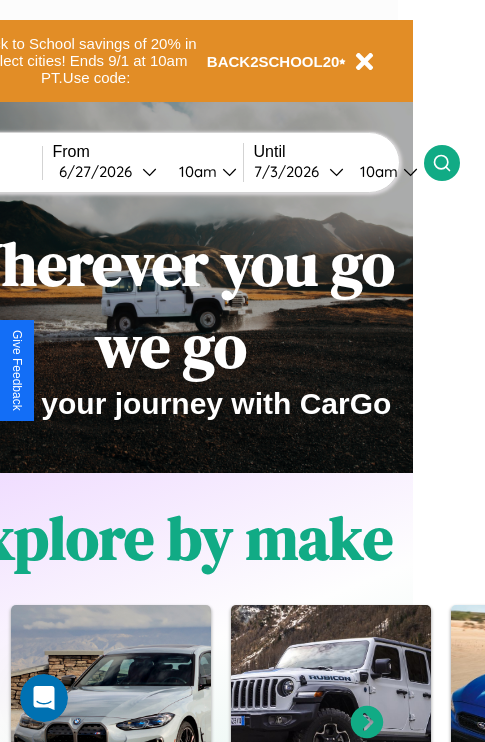 click 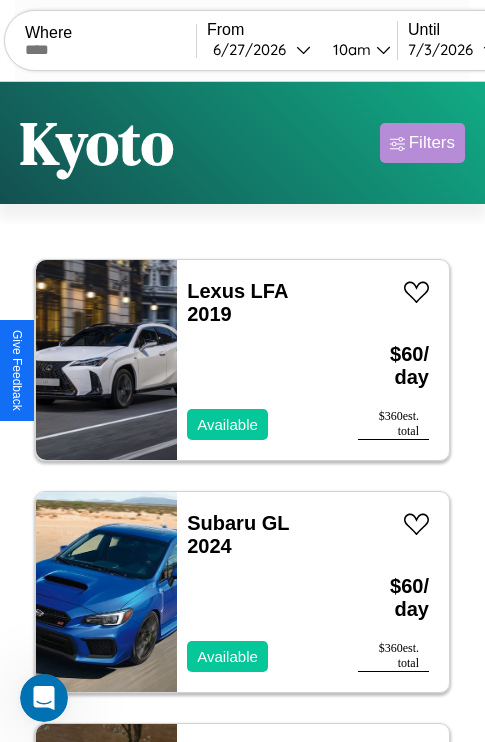 click on "Filters" at bounding box center (432, 143) 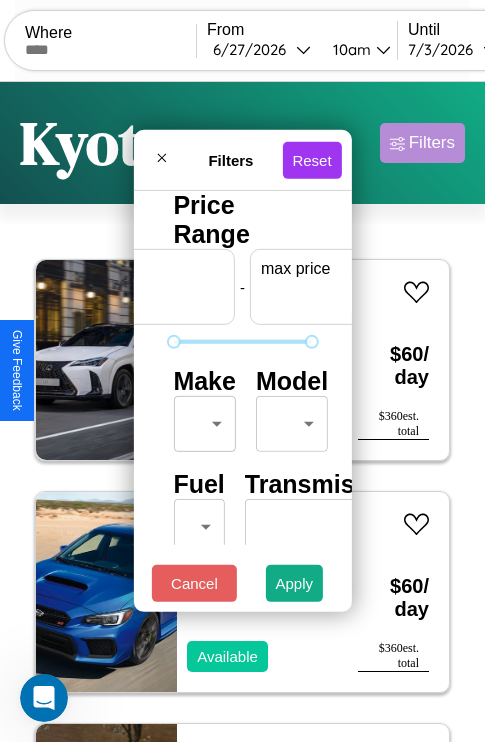 scroll, scrollTop: 0, scrollLeft: 124, axis: horizontal 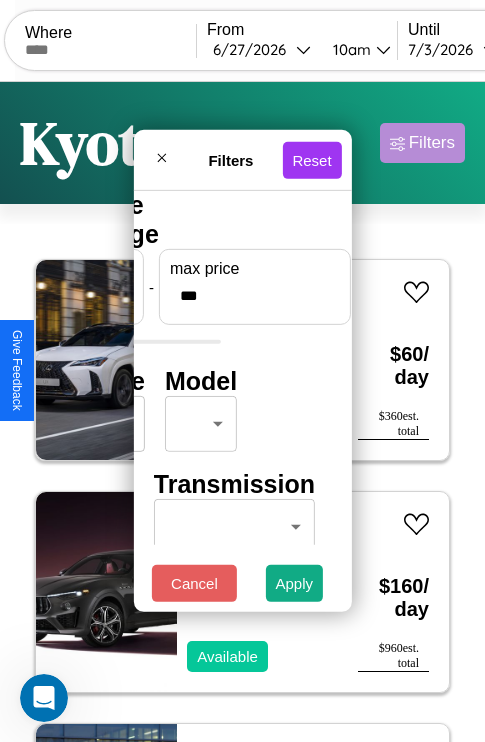 type on "***" 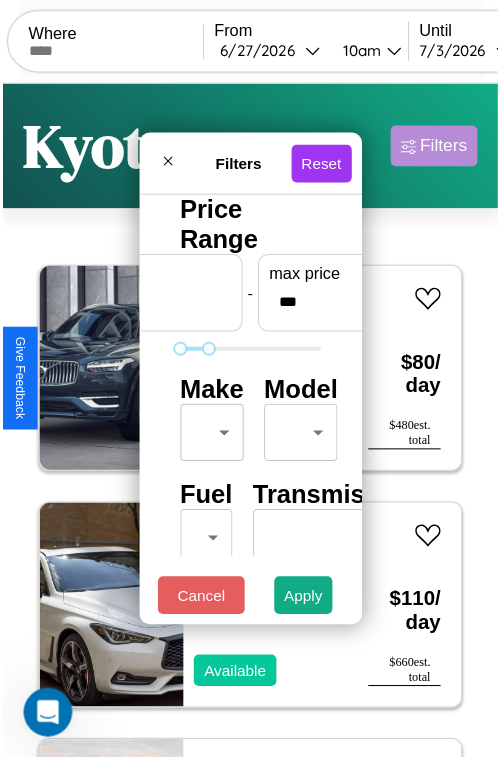 scroll, scrollTop: 59, scrollLeft: 0, axis: vertical 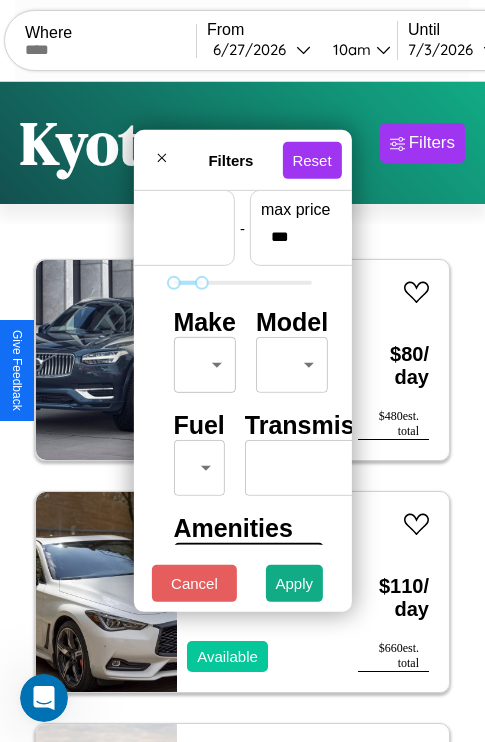 type on "*" 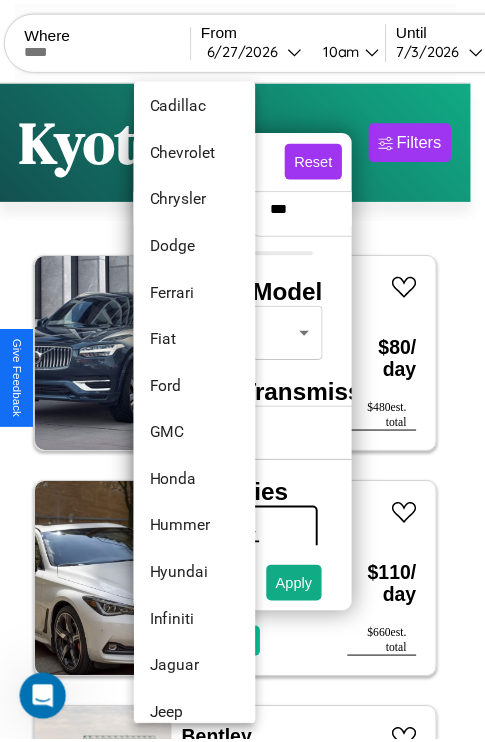 scroll, scrollTop: 758, scrollLeft: 0, axis: vertical 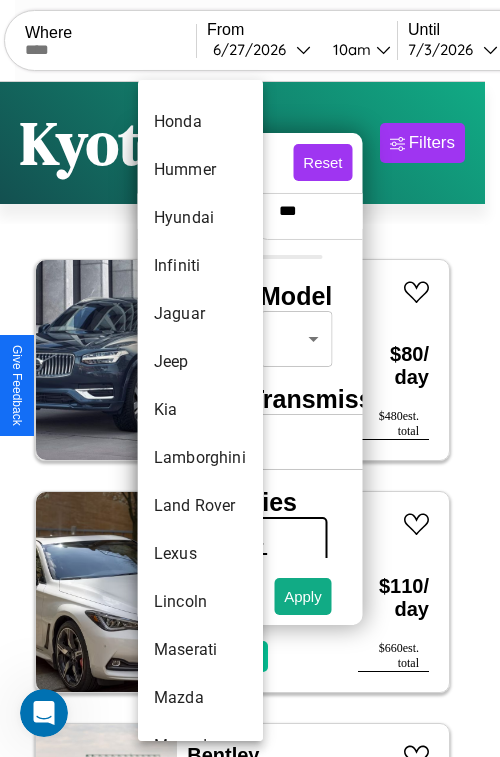 click on "Kia" at bounding box center (200, 410) 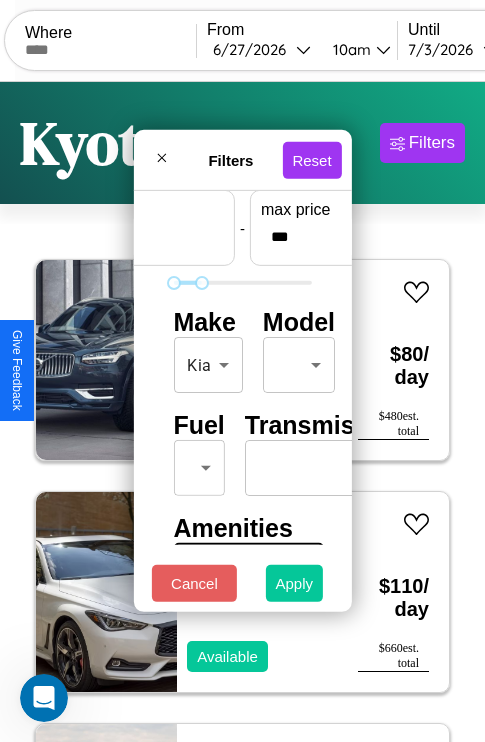 click on "Apply" at bounding box center [295, 583] 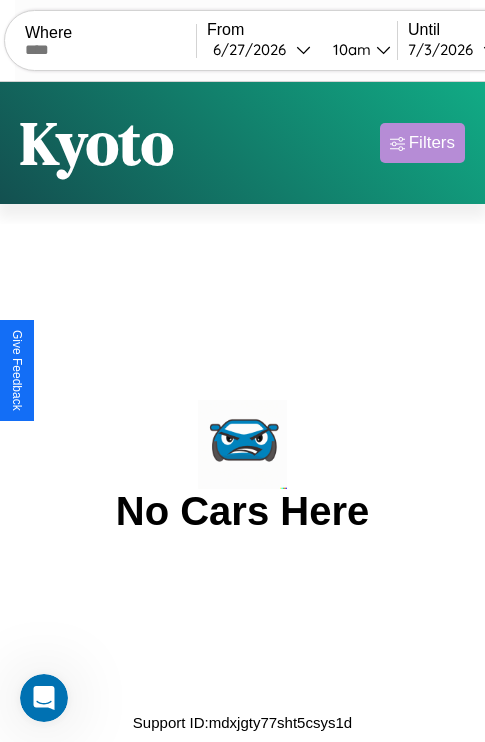 click on "Filters" at bounding box center [432, 143] 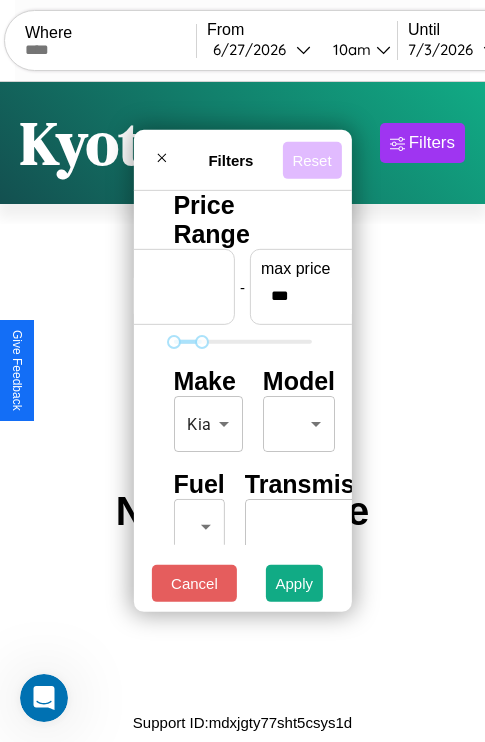 click on "Reset" at bounding box center [311, 159] 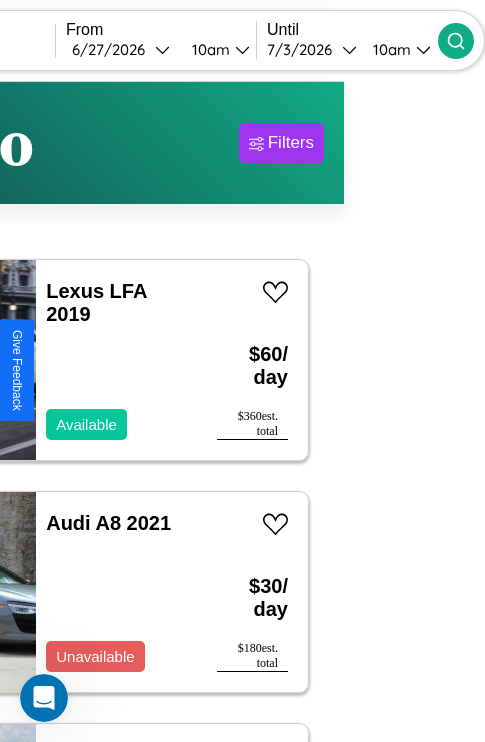 type on "*******" 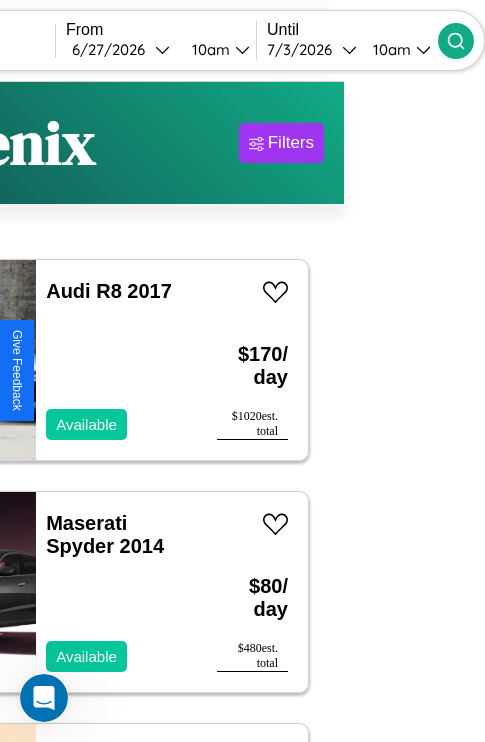 scroll, scrollTop: 74, scrollLeft: 66, axis: both 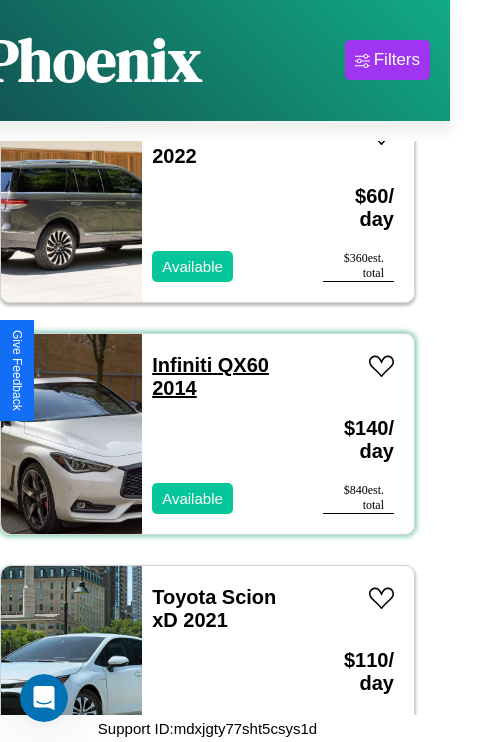 click on "Infiniti   QX60   2014" at bounding box center (210, 376) 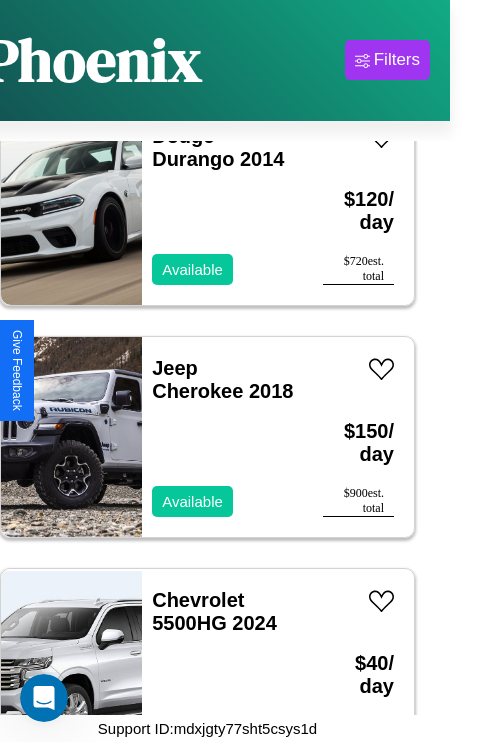 scroll, scrollTop: 4019, scrollLeft: 0, axis: vertical 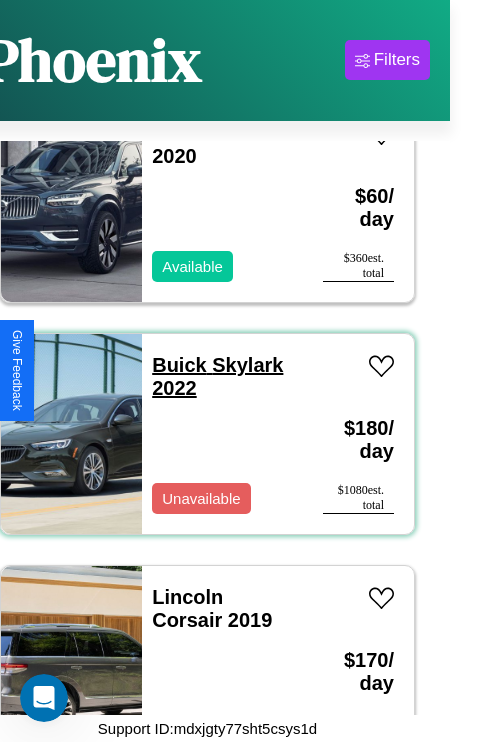 click on "Buick   Skylark   2022" at bounding box center (217, 376) 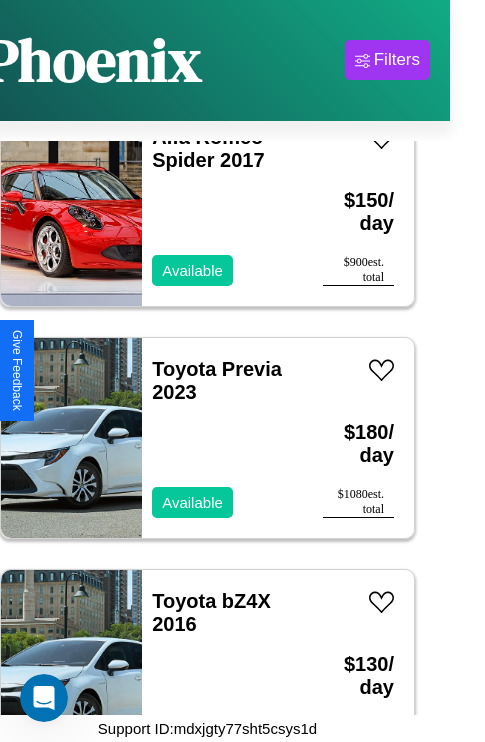 scroll, scrollTop: 4715, scrollLeft: 0, axis: vertical 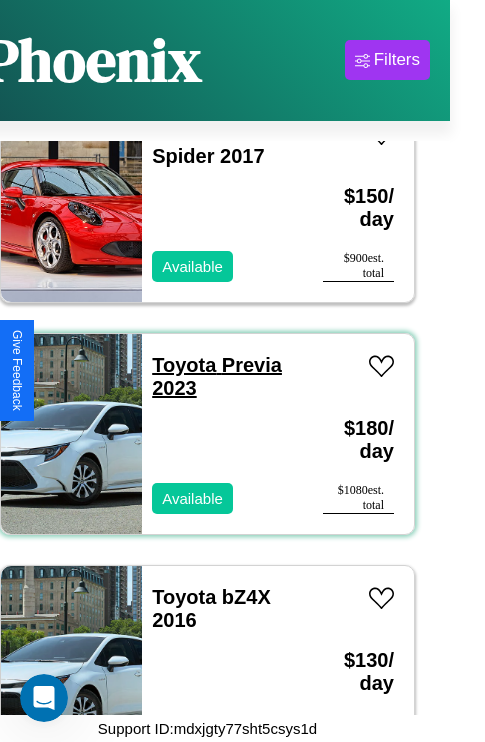 click on "Toyota   Previa   2023" at bounding box center [217, 376] 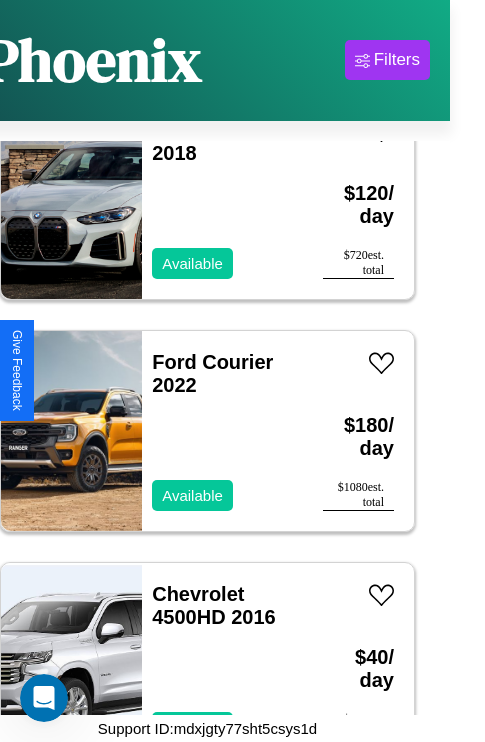 scroll, scrollTop: 1699, scrollLeft: 0, axis: vertical 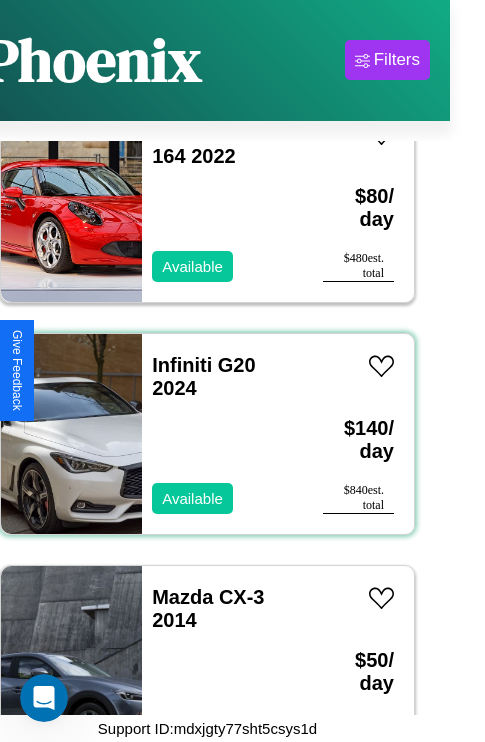 click on "Infiniti   G20   2024 Available" at bounding box center [222, 434] 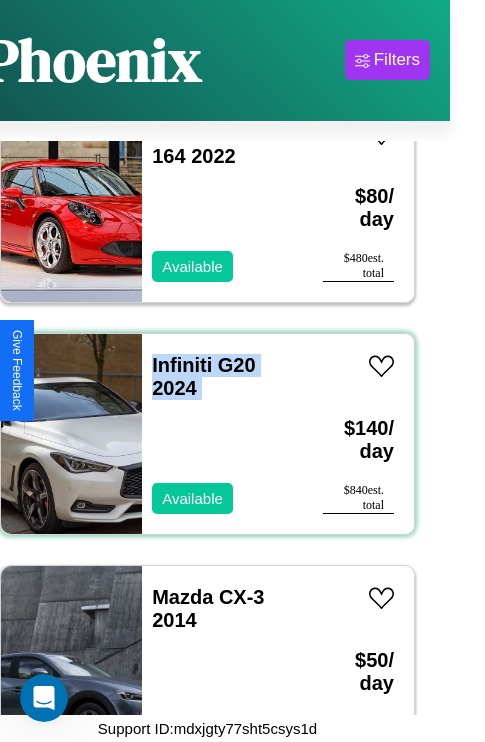 click on "Infiniti   G20   2024 Available" at bounding box center [222, 434] 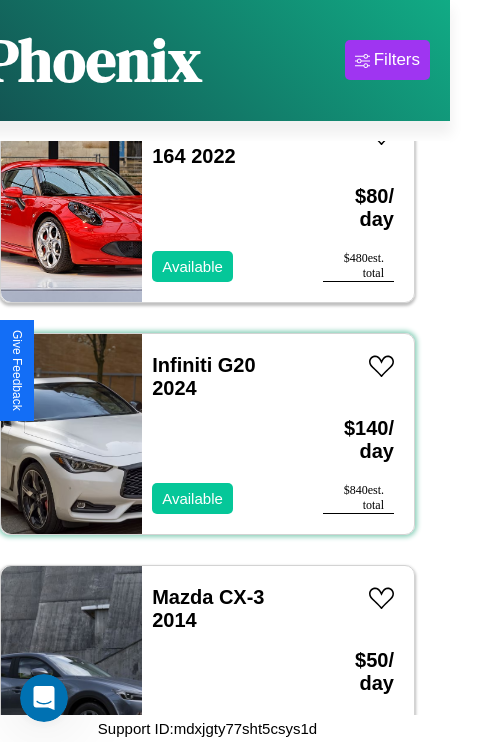 click on "Infiniti   G20   2024 Available" at bounding box center (222, 434) 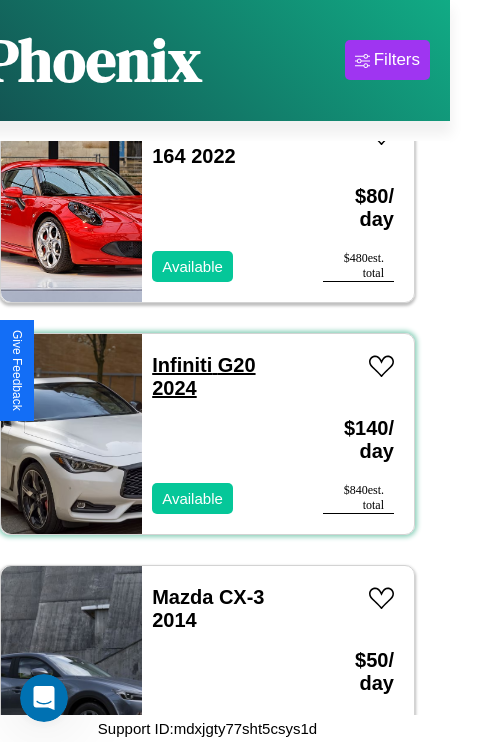 click on "Infiniti   G20   2024" at bounding box center (203, 376) 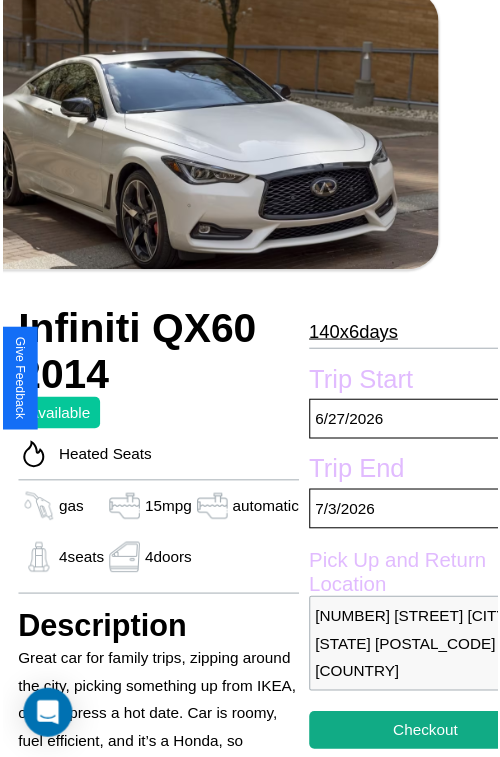 scroll, scrollTop: 130, scrollLeft: 84, axis: both 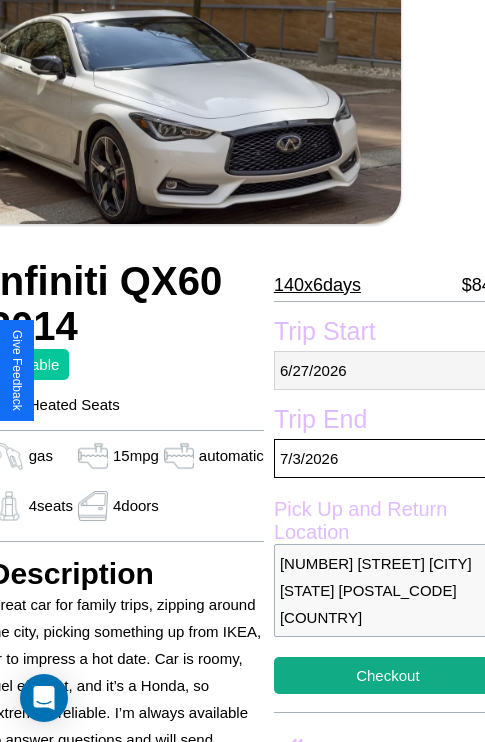 click on "[DATE]" at bounding box center [388, 370] 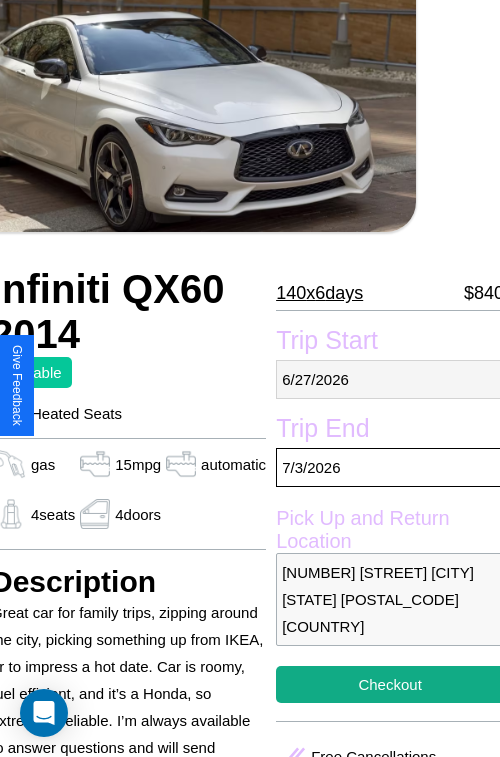 select on "*" 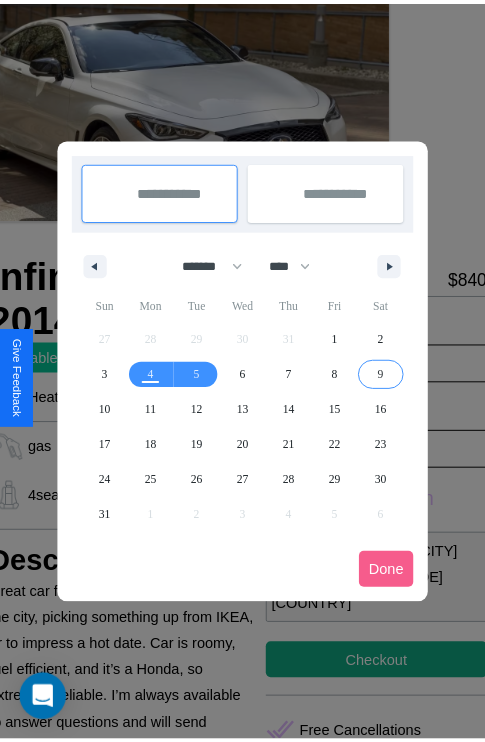 scroll, scrollTop: 0, scrollLeft: 84, axis: horizontal 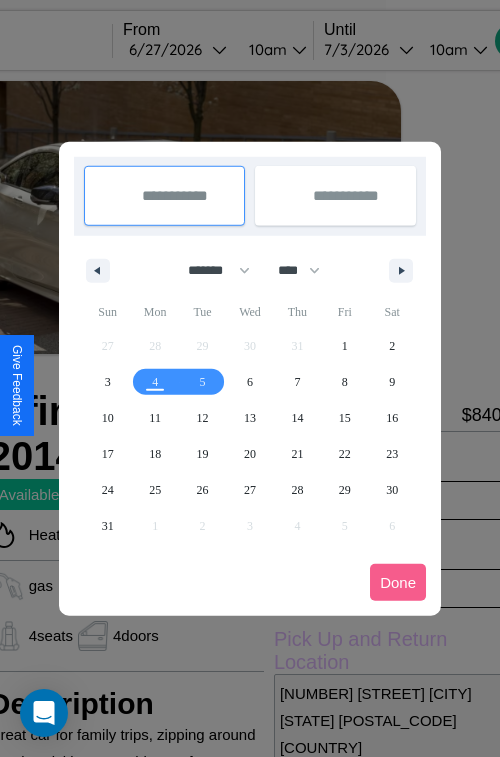 click at bounding box center [250, 378] 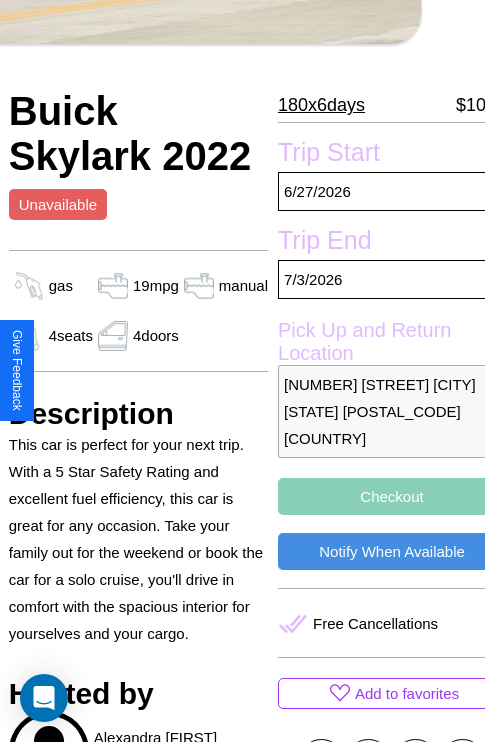 scroll, scrollTop: 426, scrollLeft: 68, axis: both 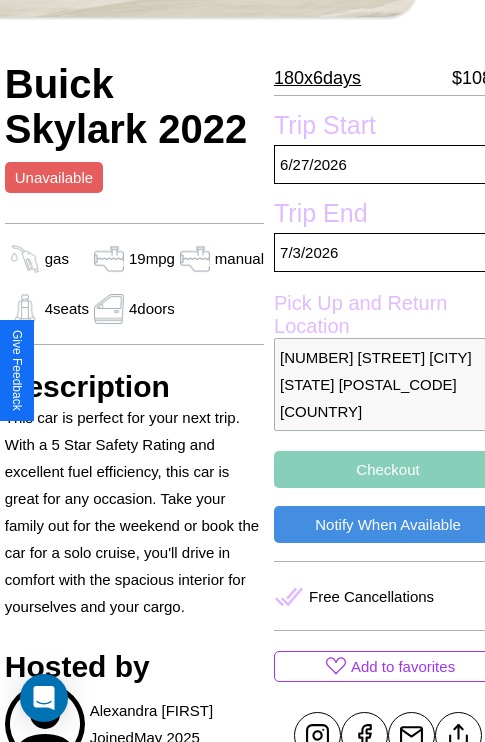 click on "[NUMBER] [STREET]  [CITY] [STATE] [POSTAL_CODE] [COUNTRY]" at bounding box center [388, 384] 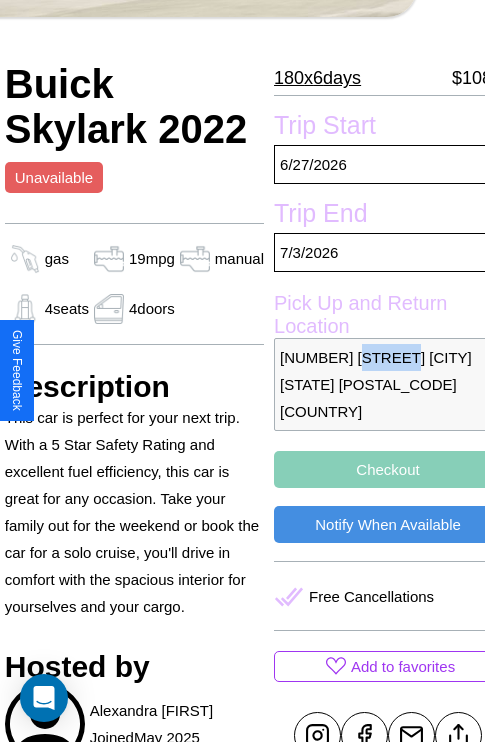 click on "[NUMBER] [STREET]  [CITY] [STATE] [POSTAL_CODE] [COUNTRY]" at bounding box center (388, 384) 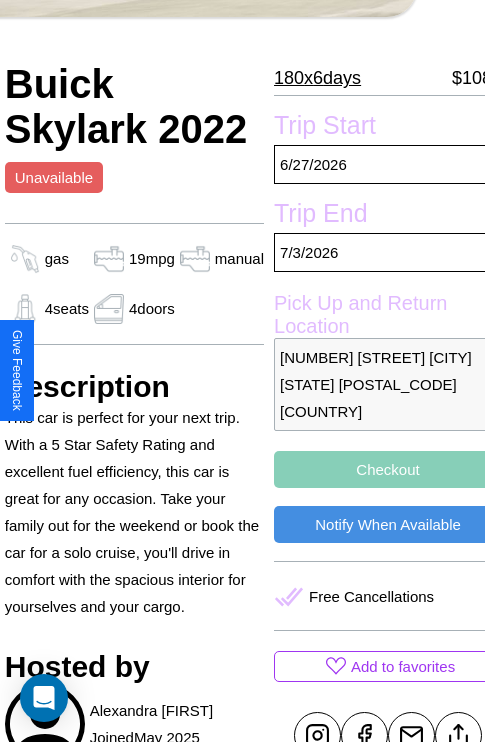 click on "[NUMBER] [STREET]  [CITY] [STATE] [POSTAL_CODE] [COUNTRY]" at bounding box center [388, 384] 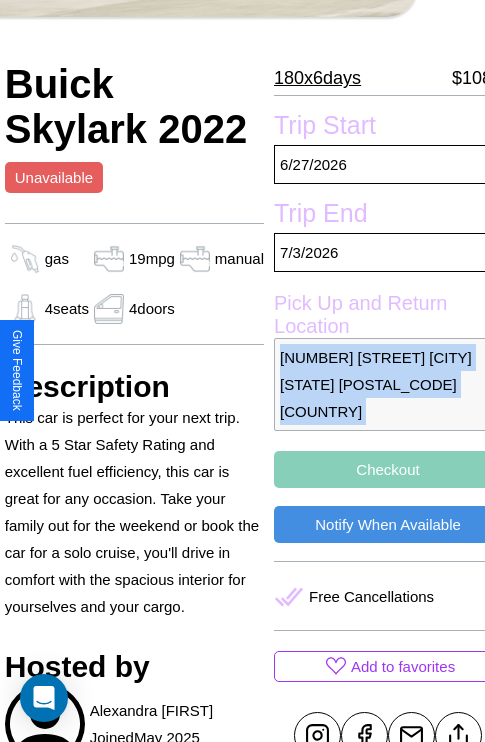 click on "[NUMBER] [STREET]  [CITY] [STATE] [POSTAL_CODE] [COUNTRY]" at bounding box center (388, 384) 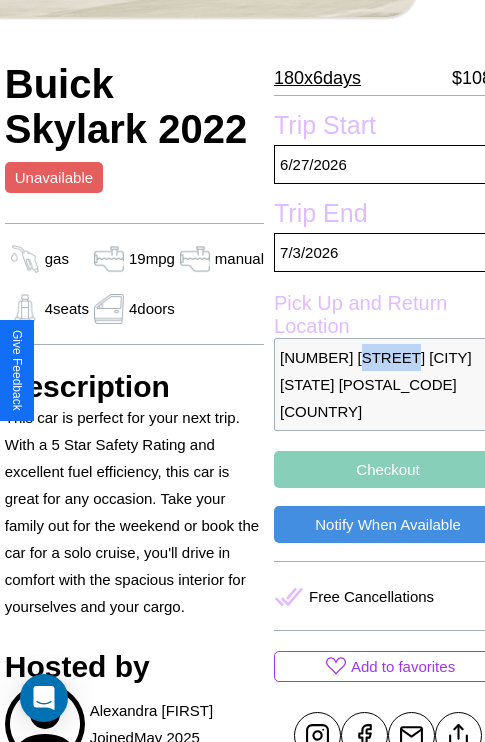 click on "[NUMBER] [STREET]  [CITY] [STATE] [POSTAL_CODE] [COUNTRY]" at bounding box center (388, 384) 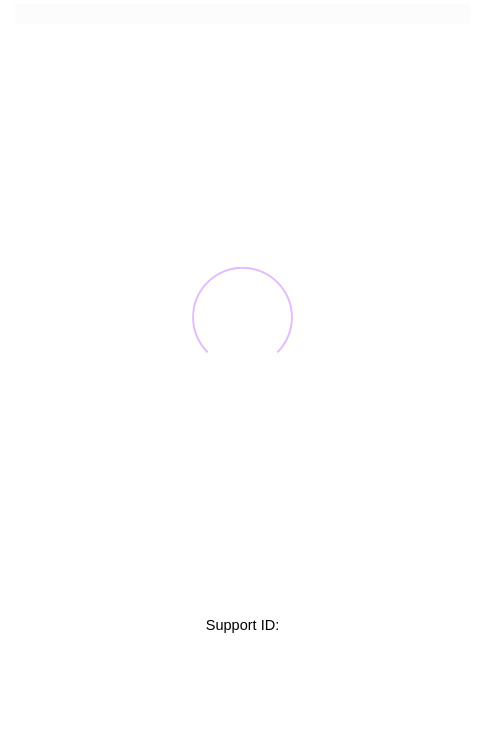scroll, scrollTop: 0, scrollLeft: 0, axis: both 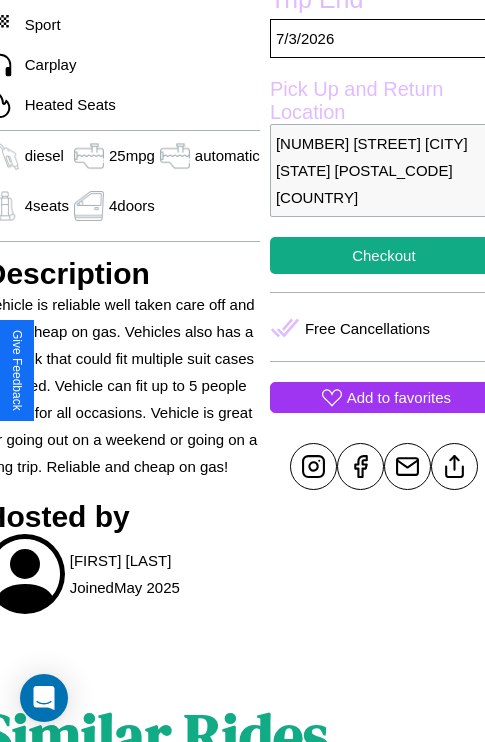 click on "Add to favorites" at bounding box center (399, 397) 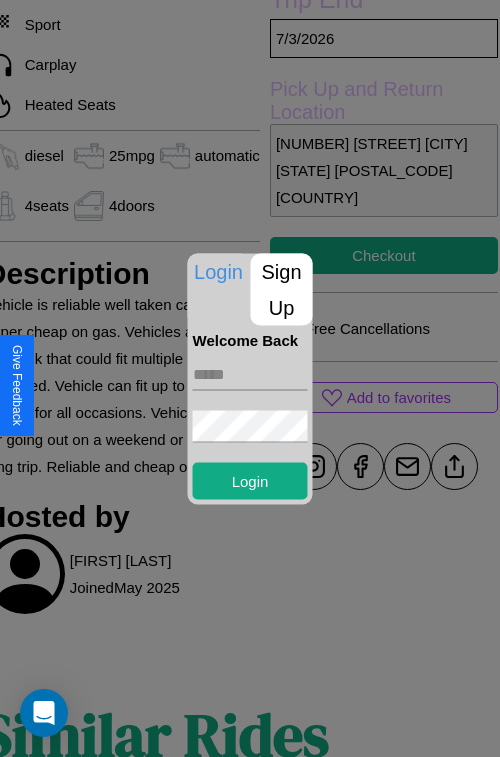 click at bounding box center [250, 374] 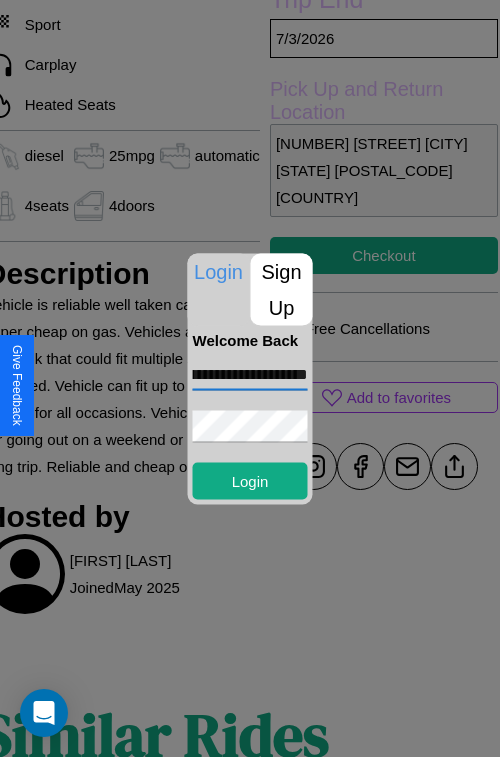 scroll, scrollTop: 0, scrollLeft: 68, axis: horizontal 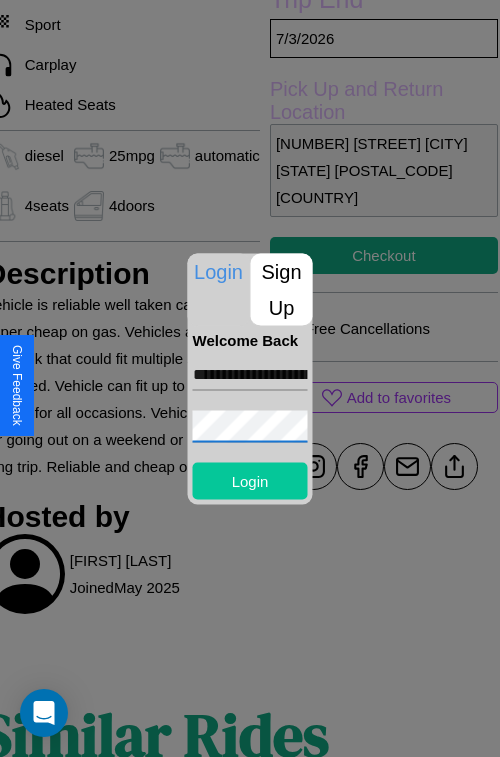 click on "Login" at bounding box center (250, 480) 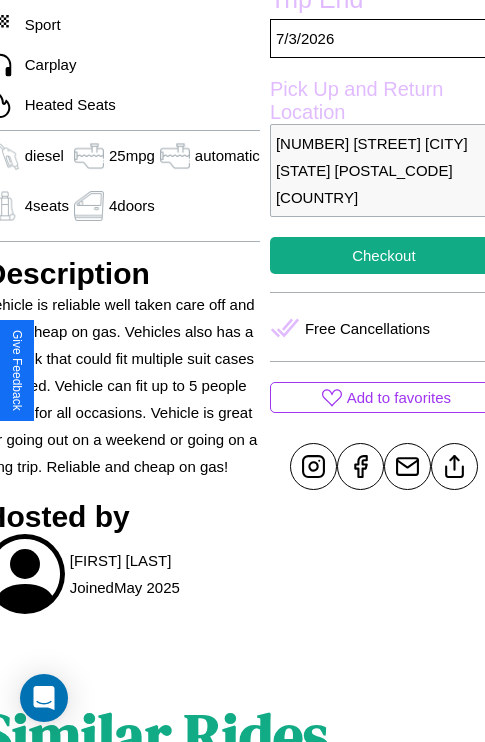 scroll, scrollTop: 550, scrollLeft: 88, axis: both 